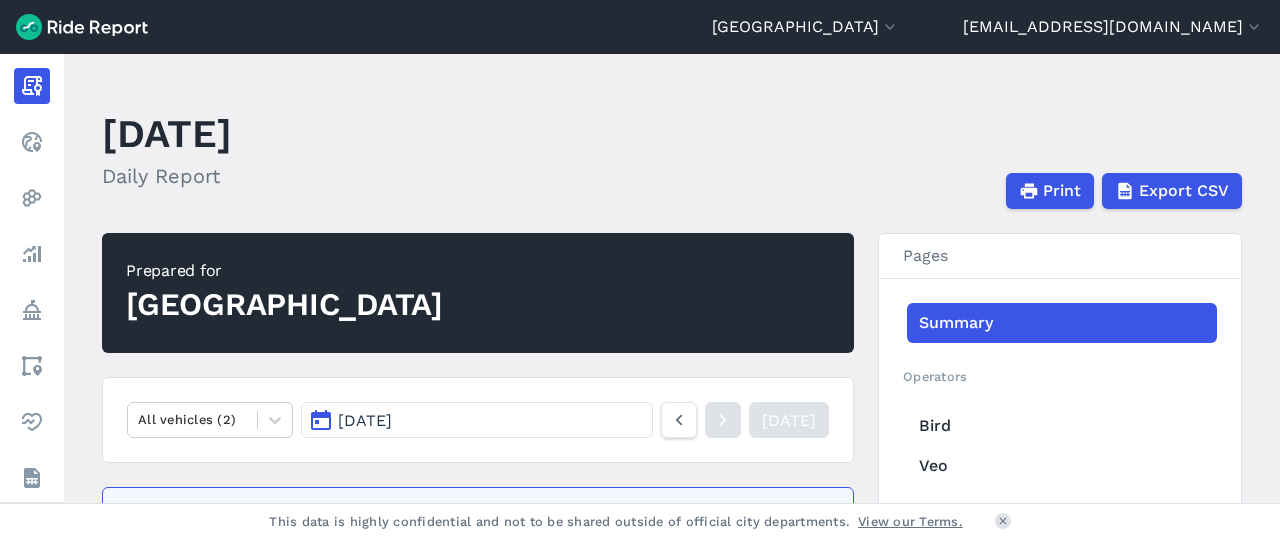 scroll, scrollTop: 0, scrollLeft: 0, axis: both 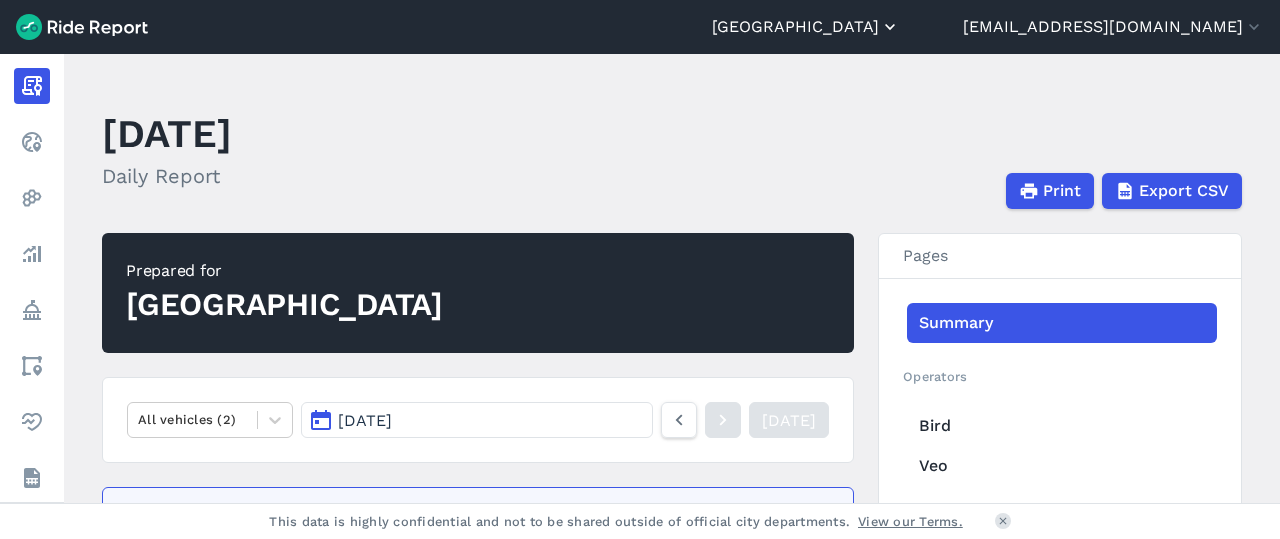click on "[GEOGRAPHIC_DATA]" at bounding box center [806, 27] 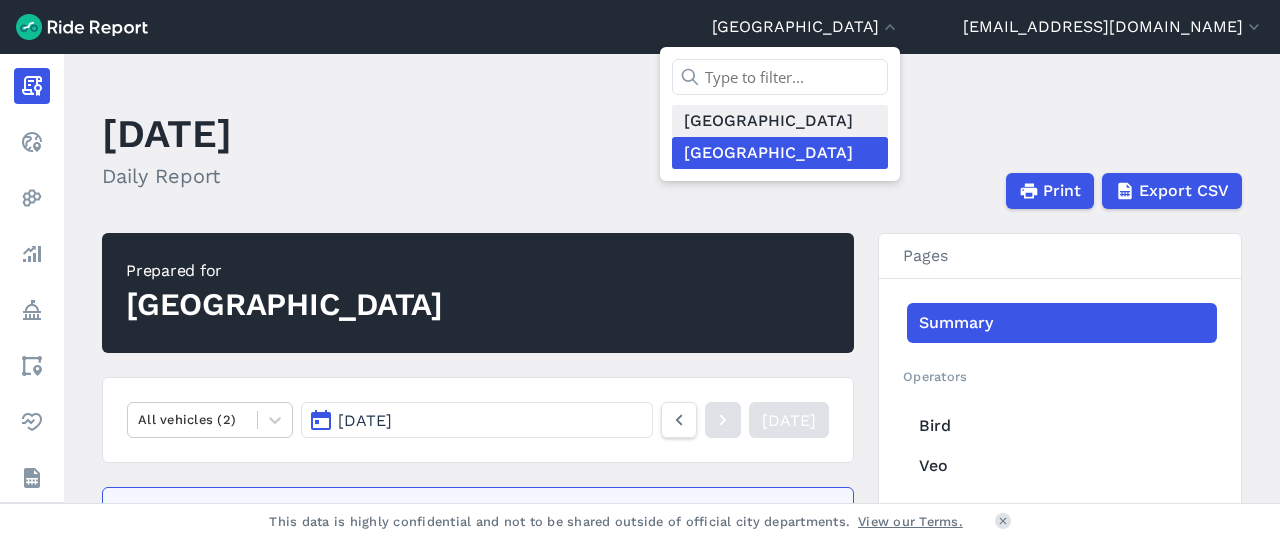 click on "[GEOGRAPHIC_DATA]" at bounding box center [780, 121] 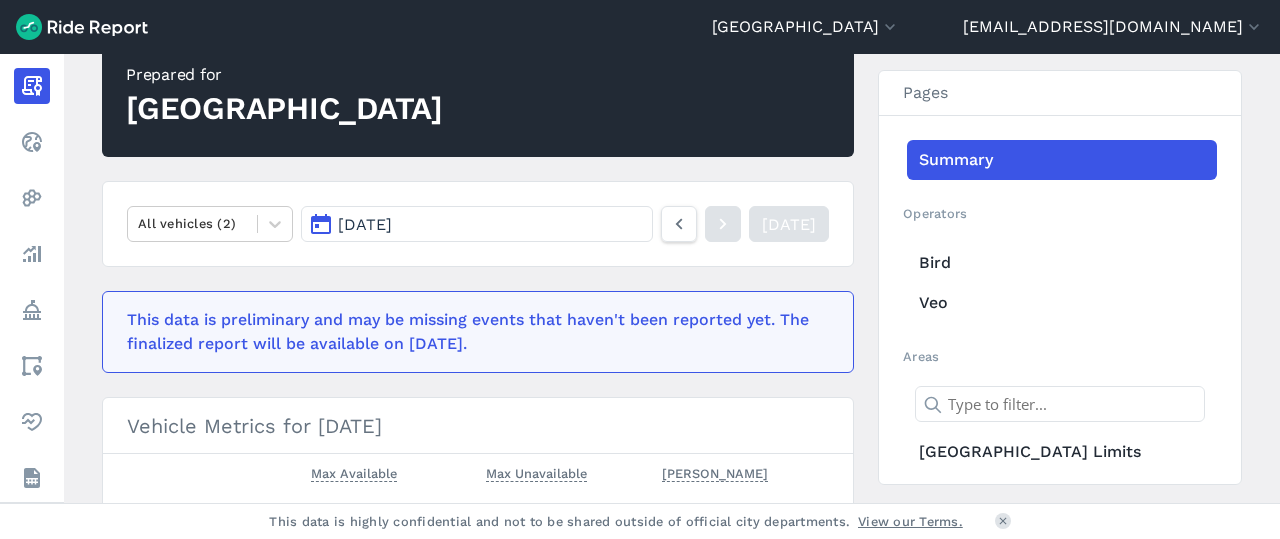 scroll, scrollTop: 224, scrollLeft: 0, axis: vertical 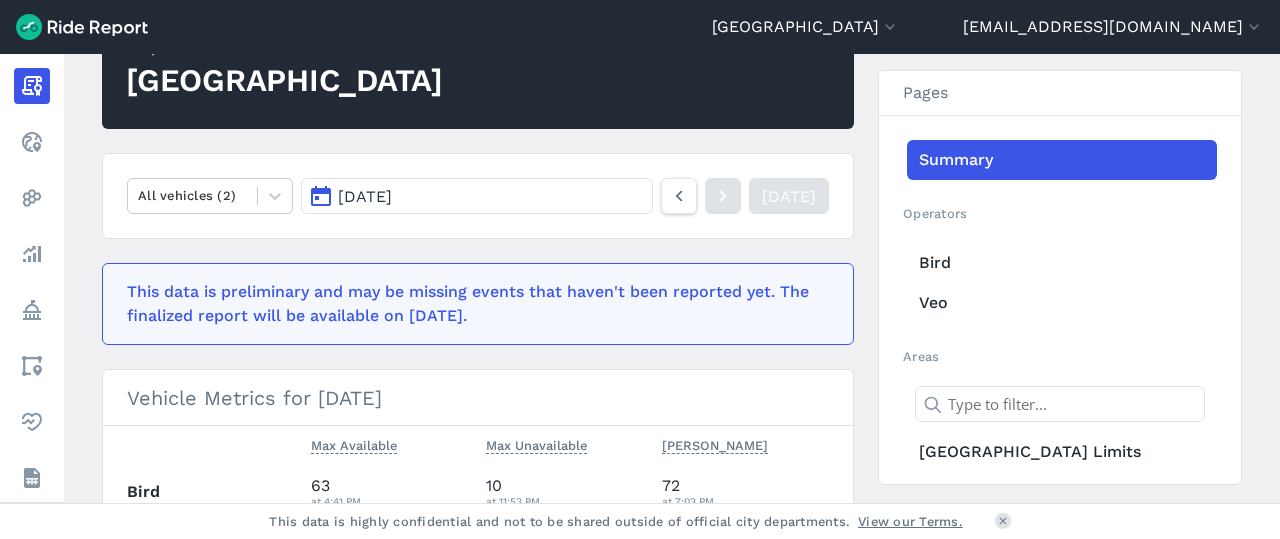 click on "[DATE]" at bounding box center (477, 196) 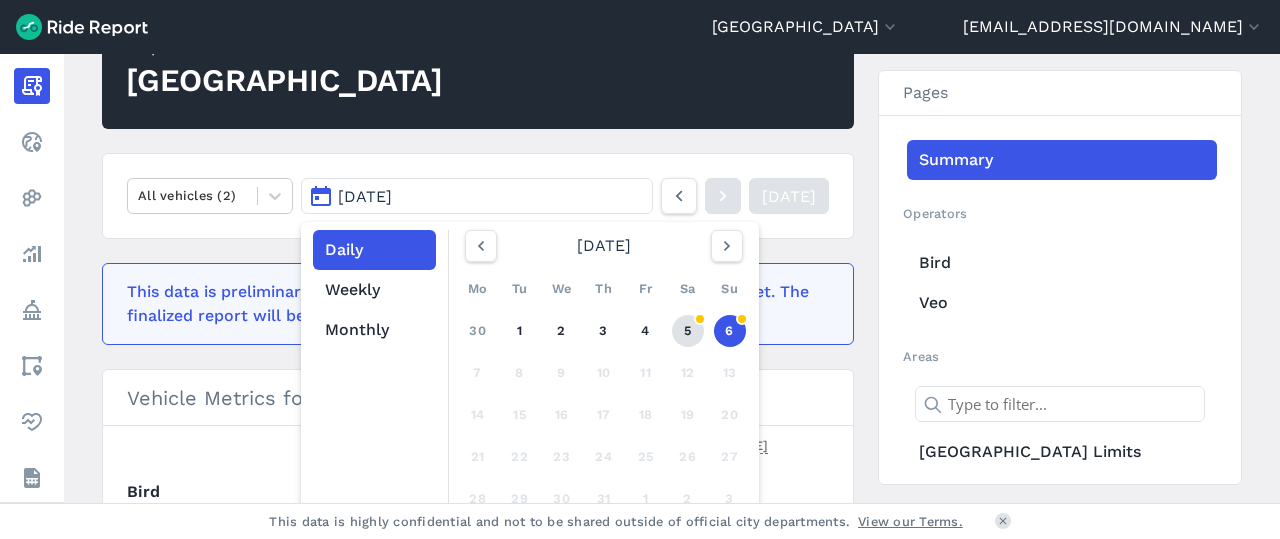 click on "5" at bounding box center (688, 331) 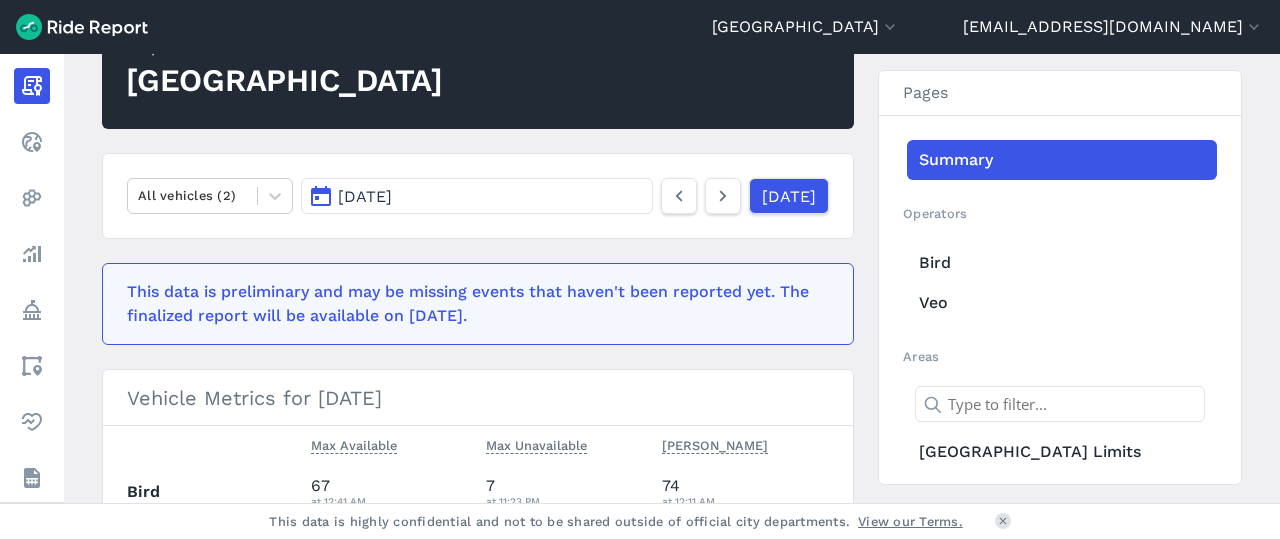 click on "[DATE]" at bounding box center (477, 196) 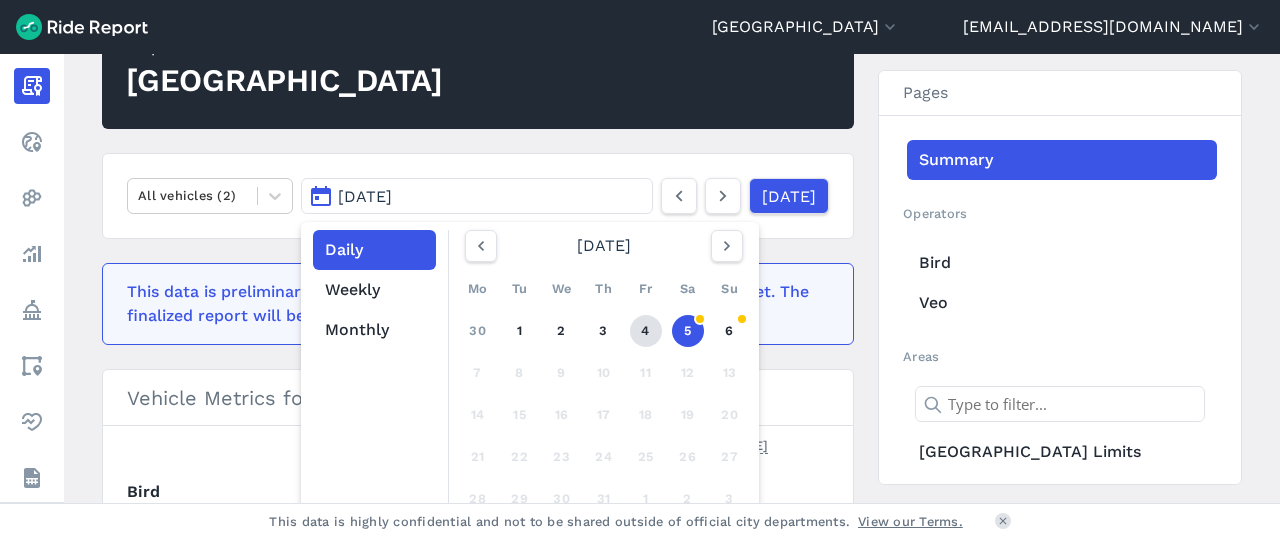 click on "4" at bounding box center (646, 331) 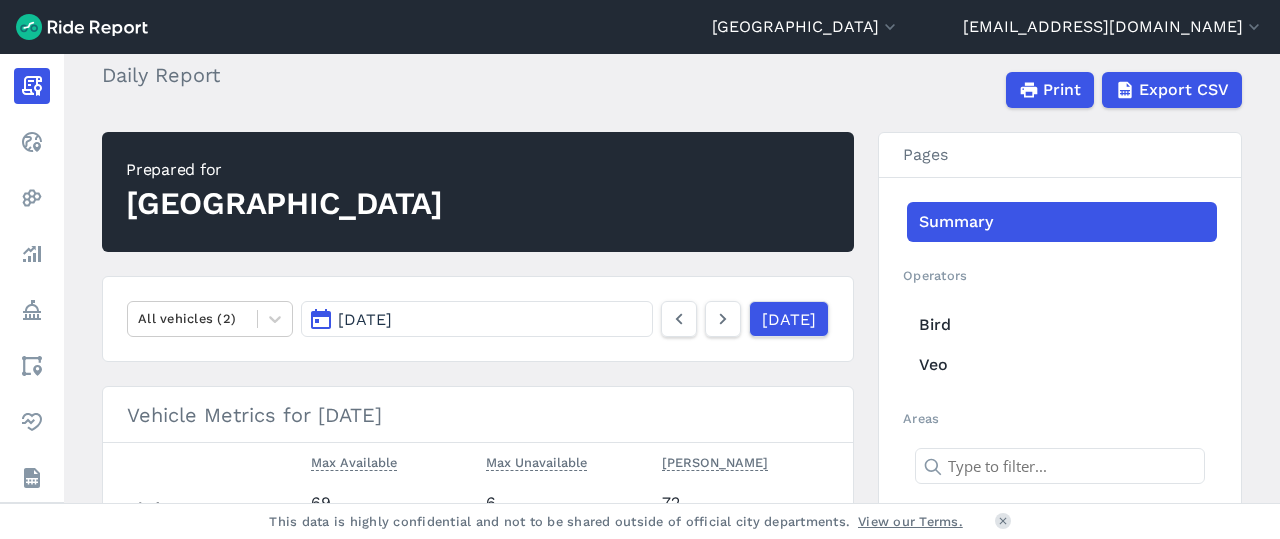 scroll, scrollTop: 224, scrollLeft: 0, axis: vertical 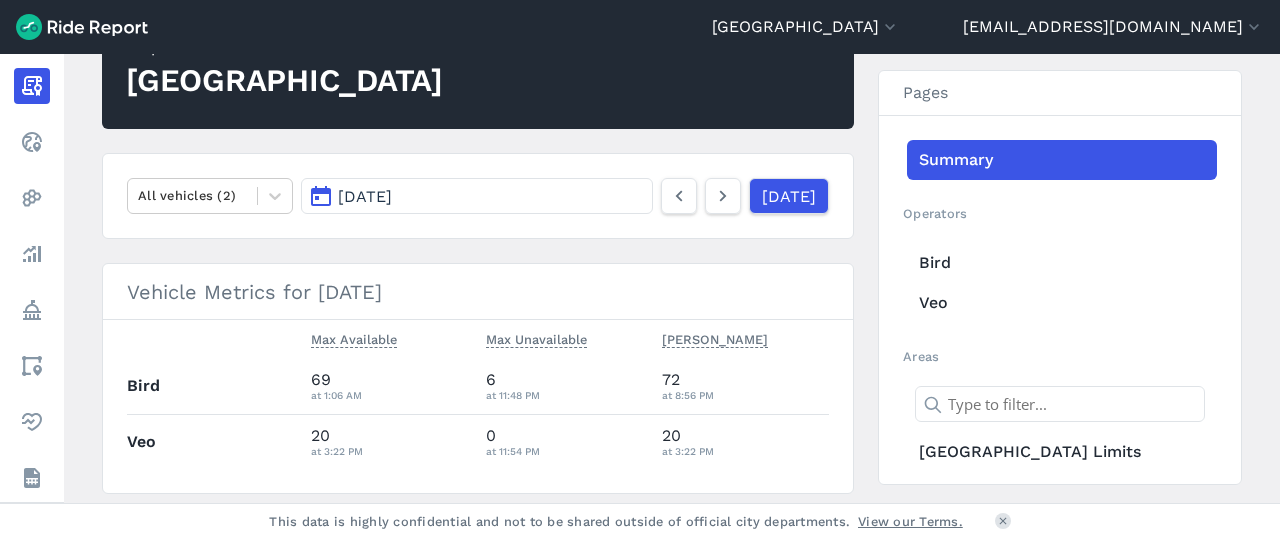 click on "[DATE]" at bounding box center (365, 196) 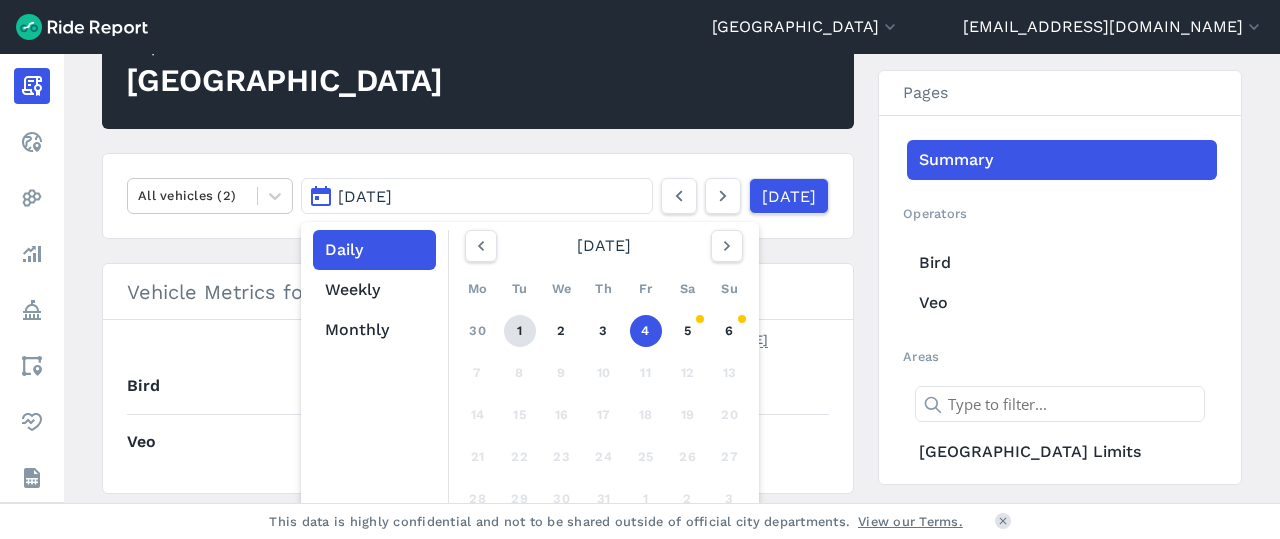 click on "1" at bounding box center (520, 331) 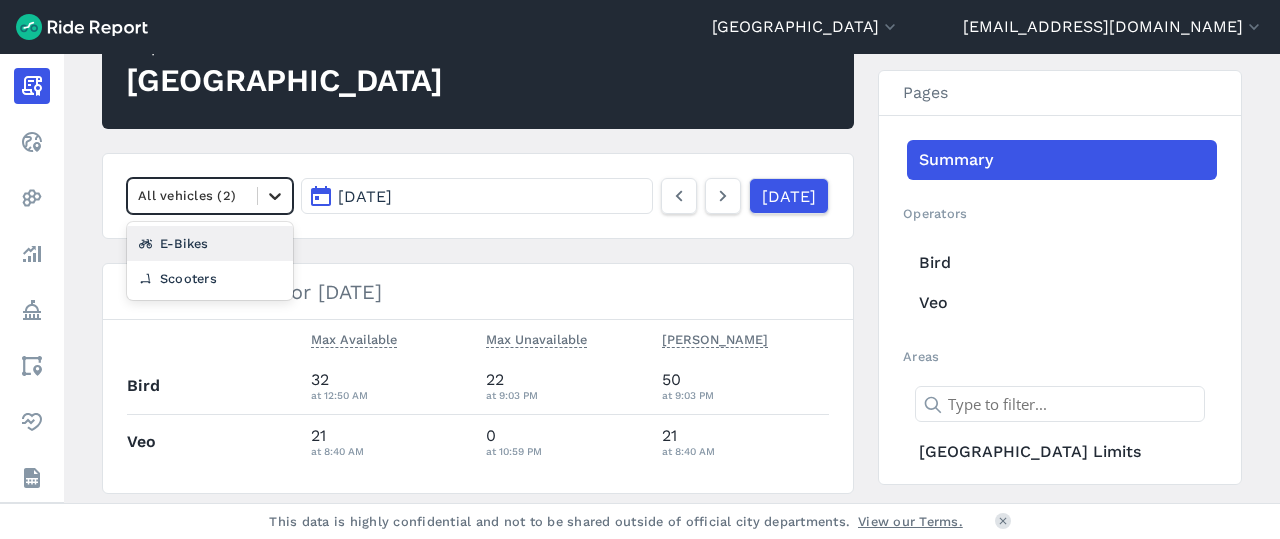 click 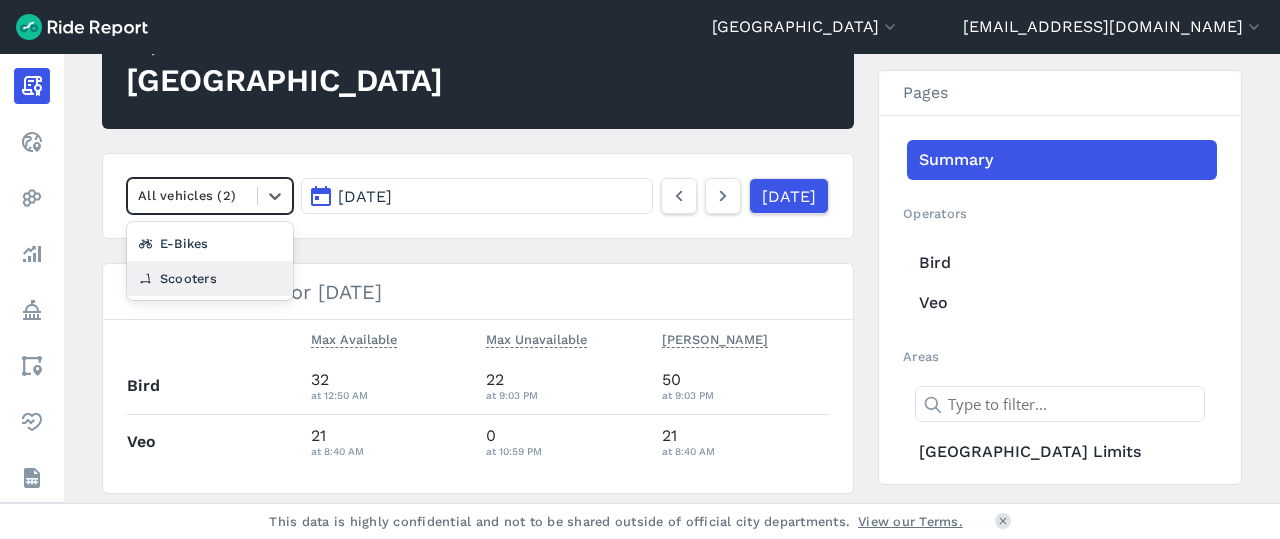 click on "Scooters" at bounding box center [210, 278] 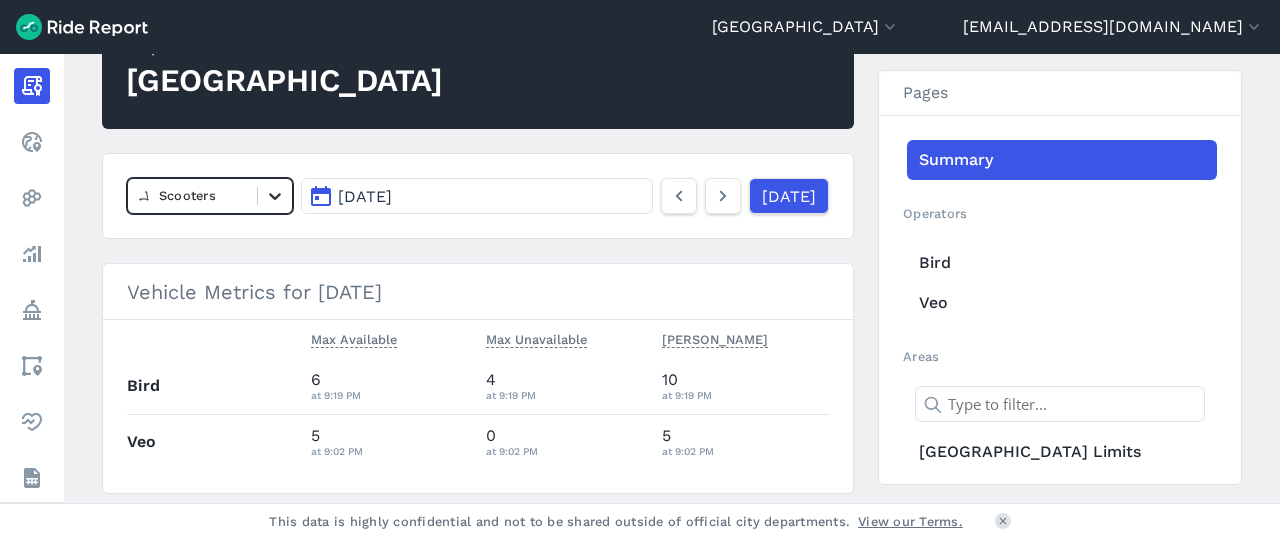 click 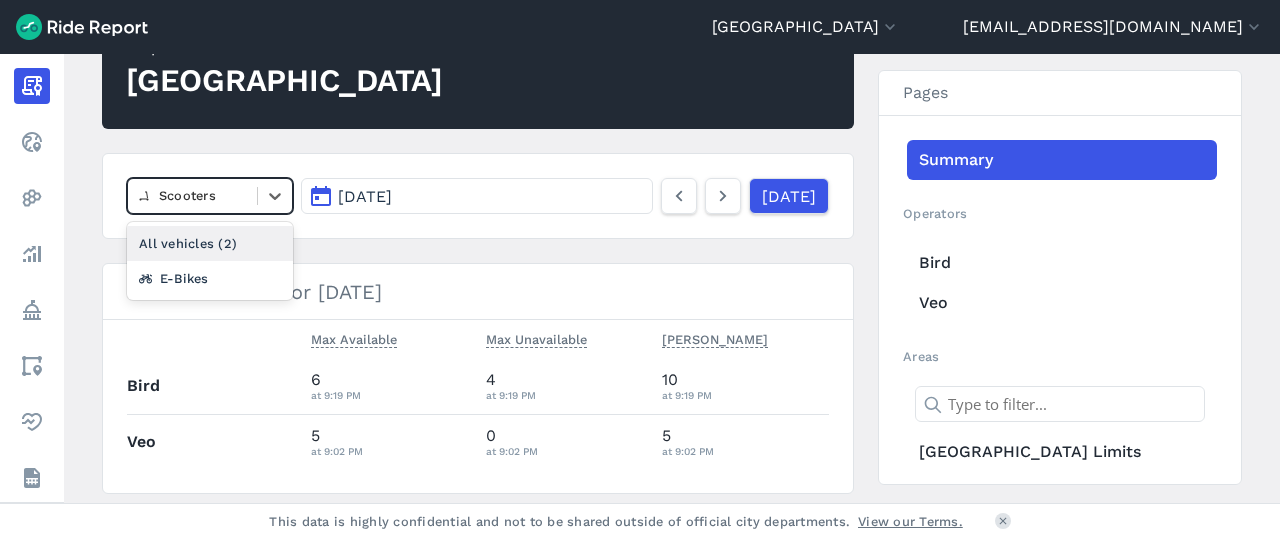 click on "All vehicles (2)" at bounding box center (210, 243) 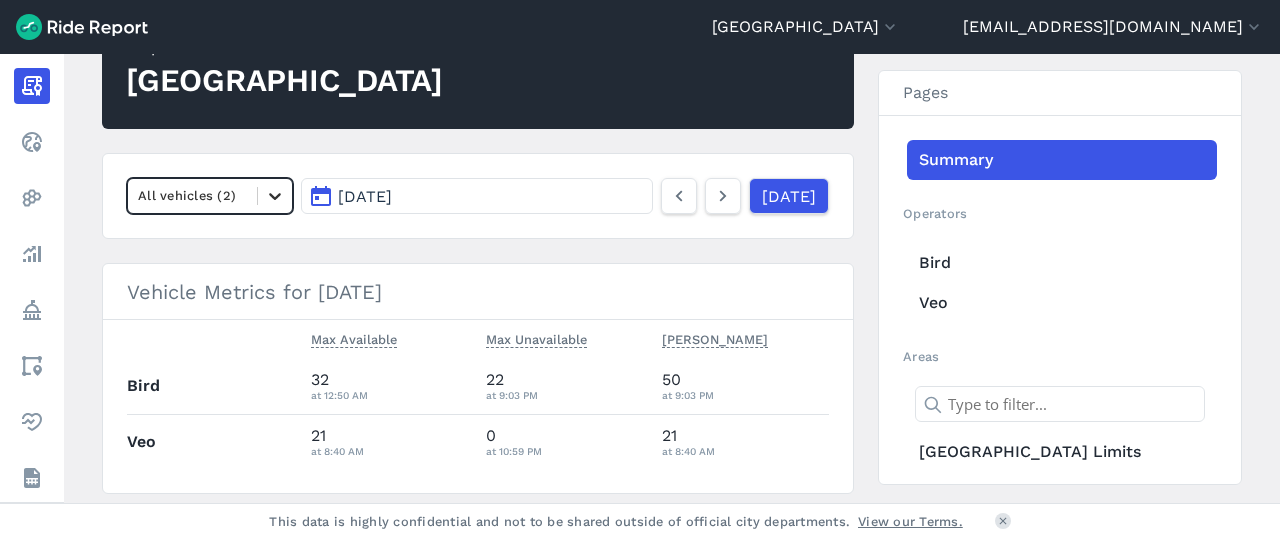 click at bounding box center (275, 196) 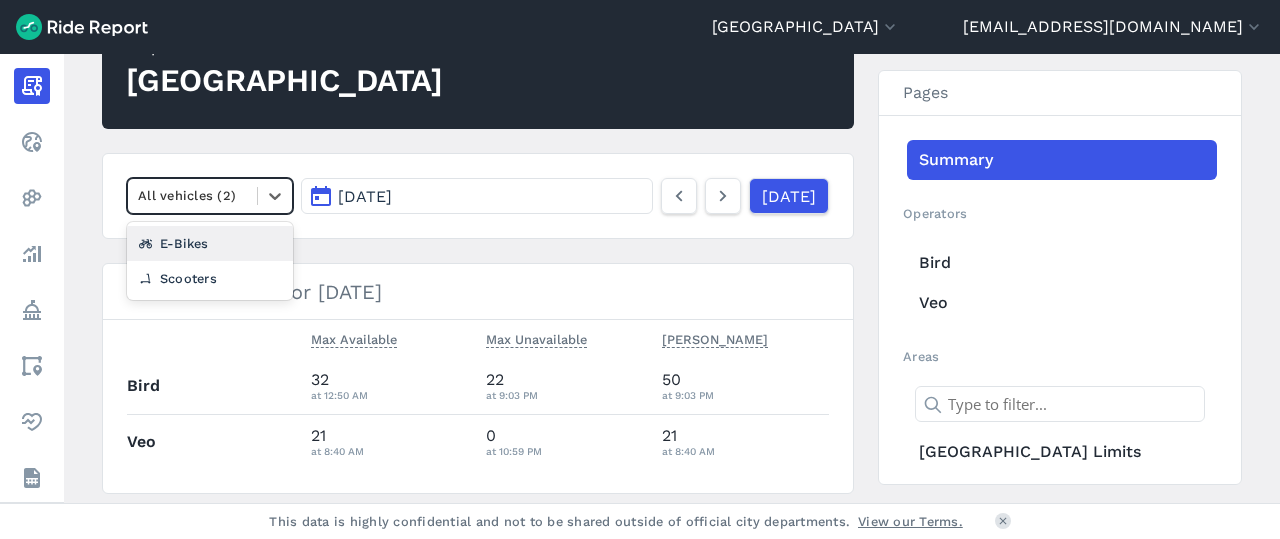 click on "E-Bikes" at bounding box center [210, 243] 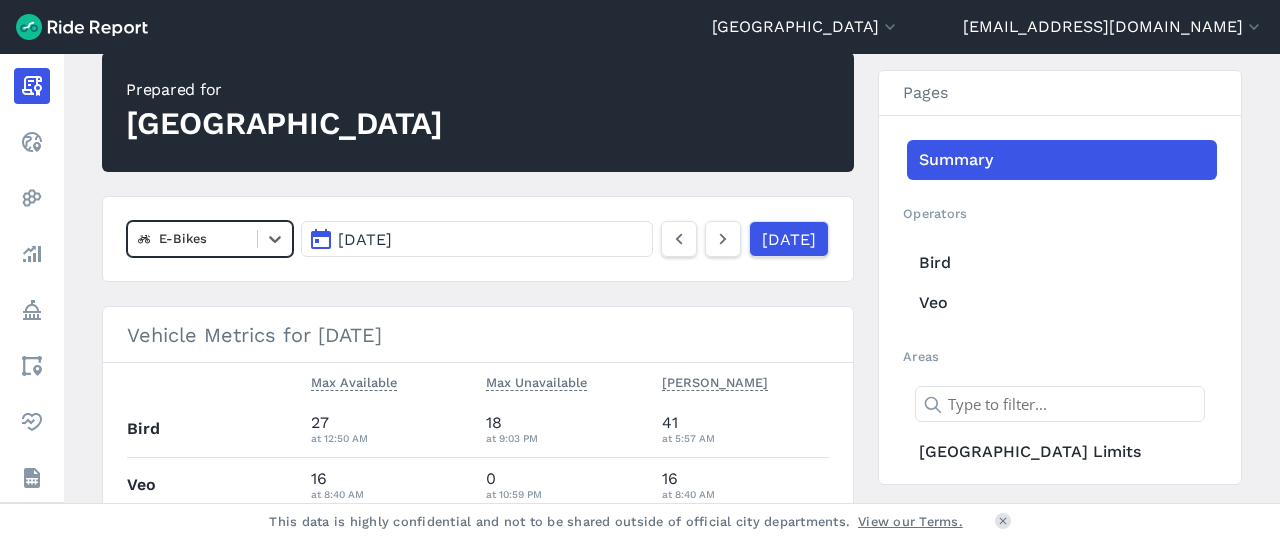 scroll, scrollTop: 0, scrollLeft: 0, axis: both 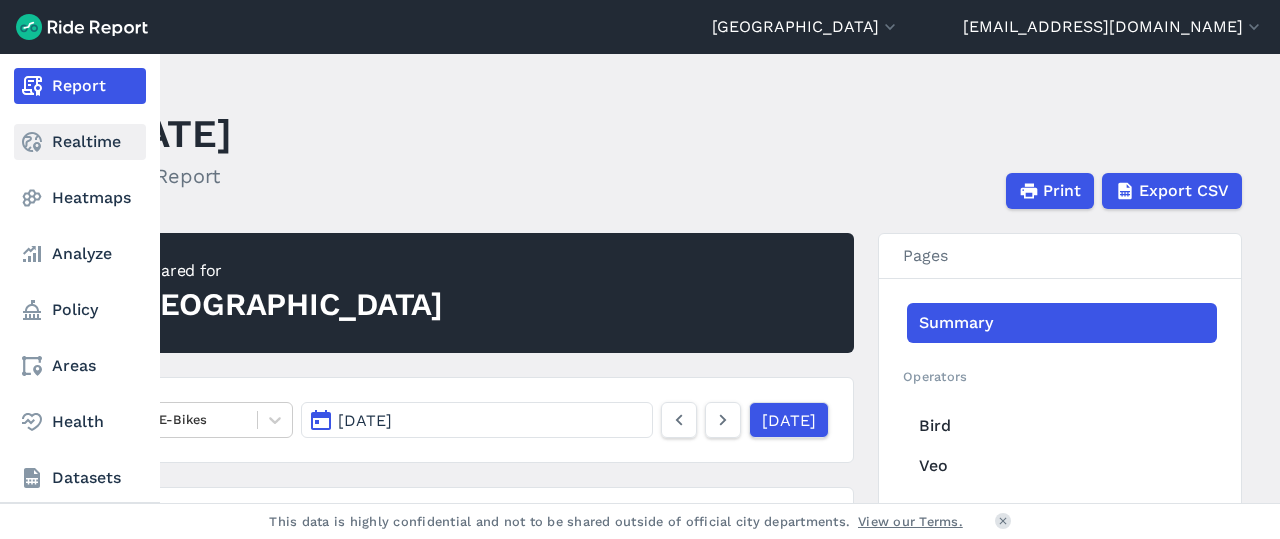 click on "Realtime" at bounding box center (80, 142) 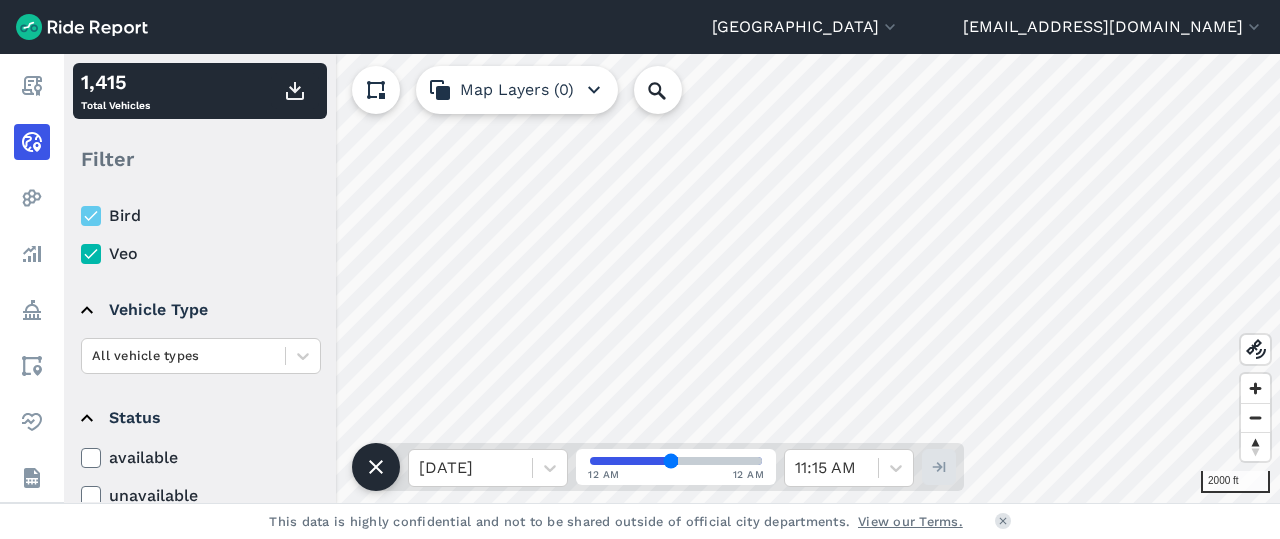 scroll, scrollTop: 0, scrollLeft: 0, axis: both 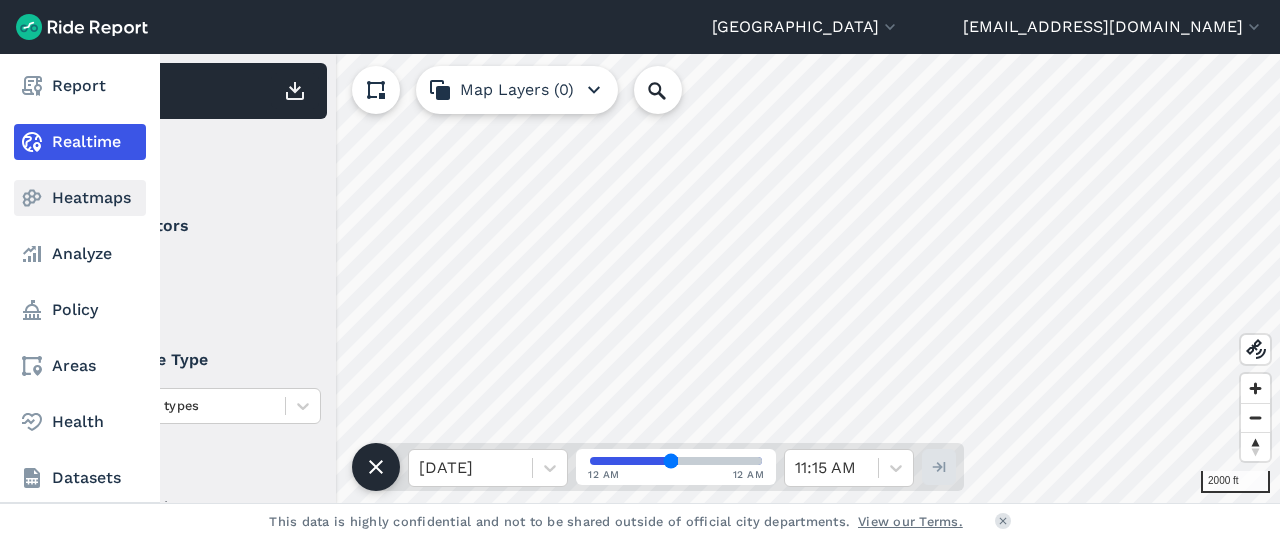 click 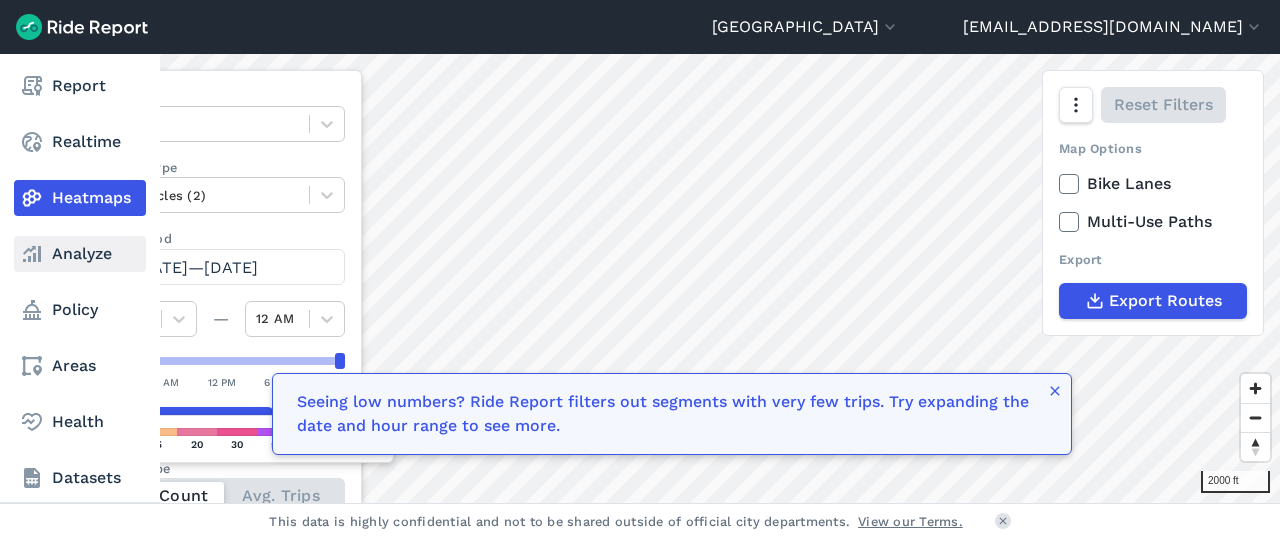 click 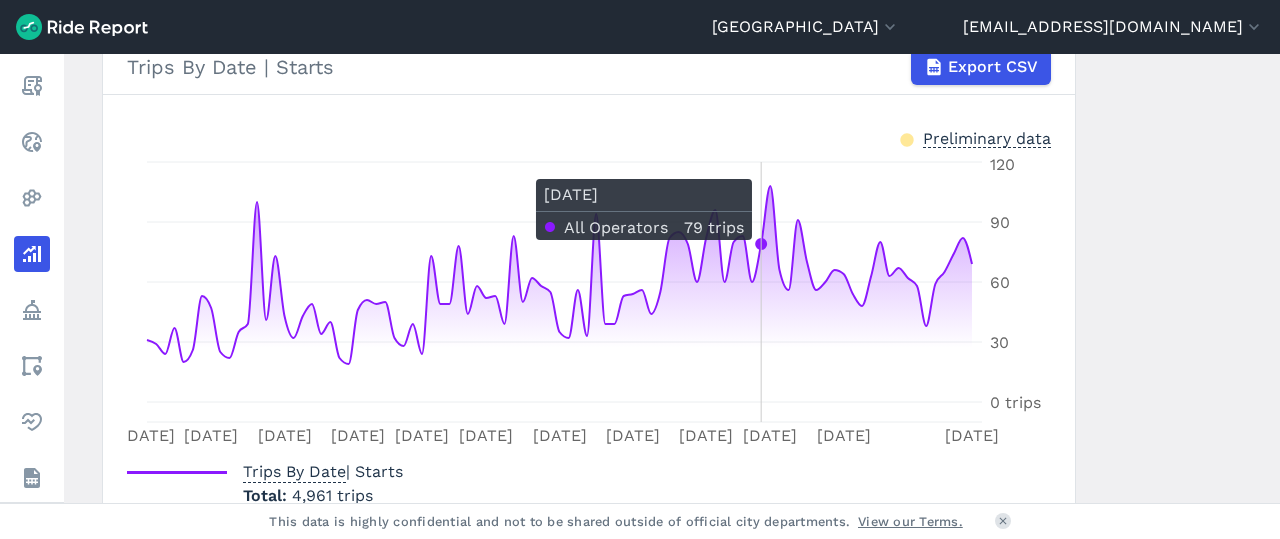 scroll, scrollTop: 532, scrollLeft: 0, axis: vertical 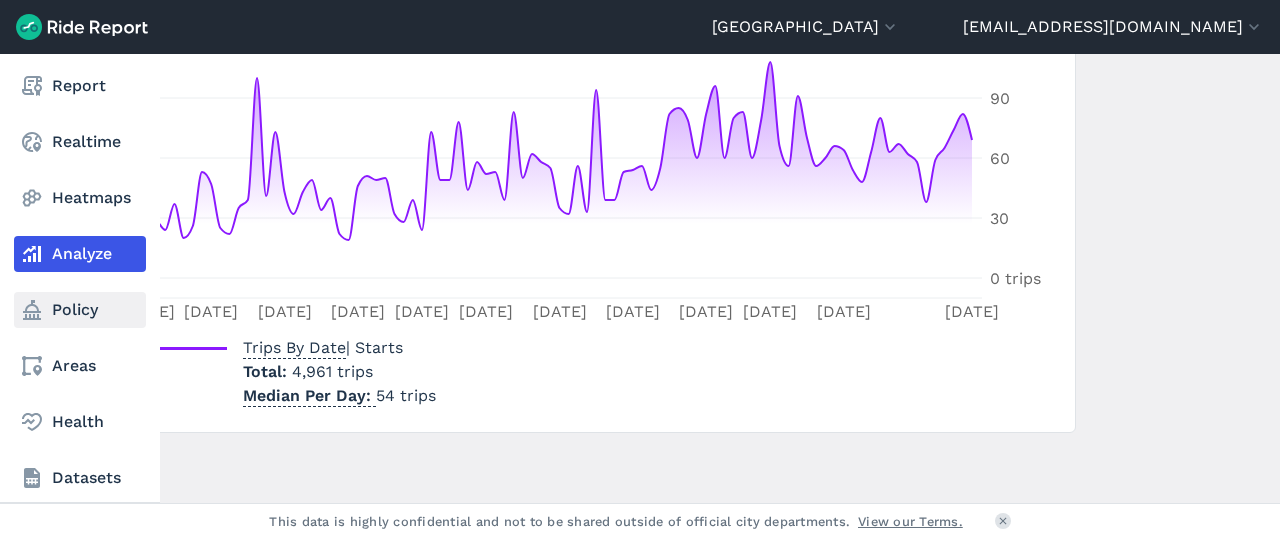 click 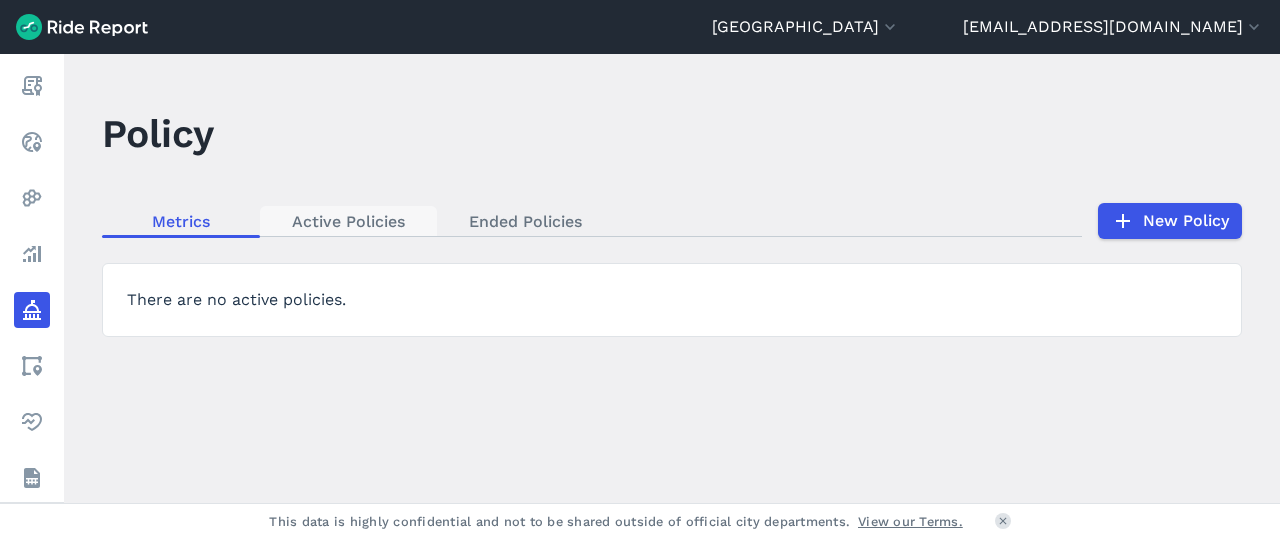 click on "Active Policies" at bounding box center (348, 221) 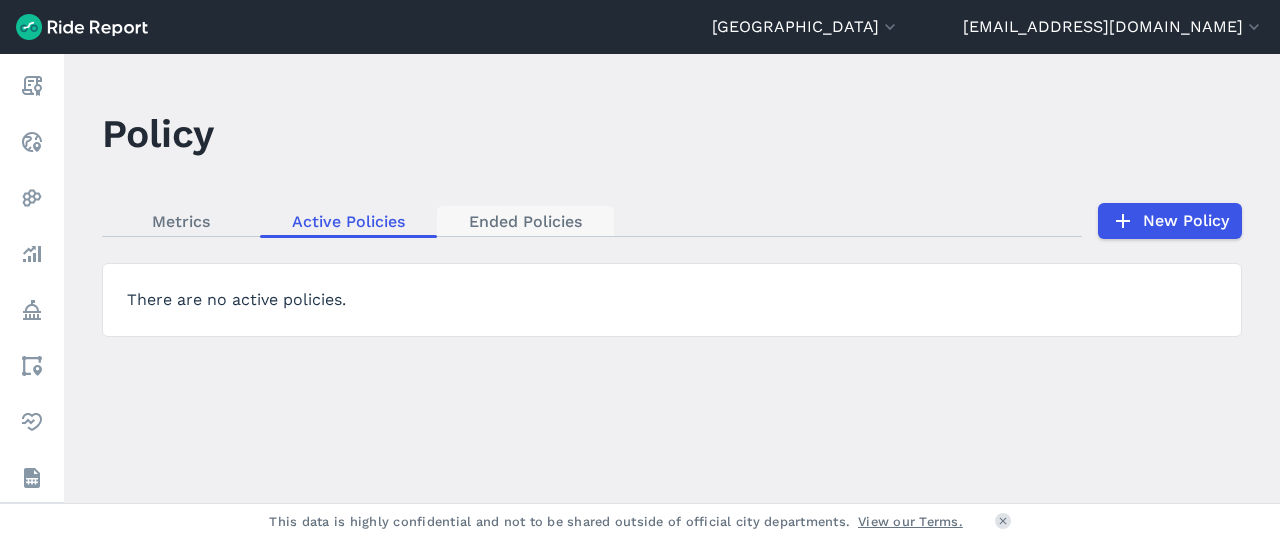 click on "Ended Policies" at bounding box center [525, 221] 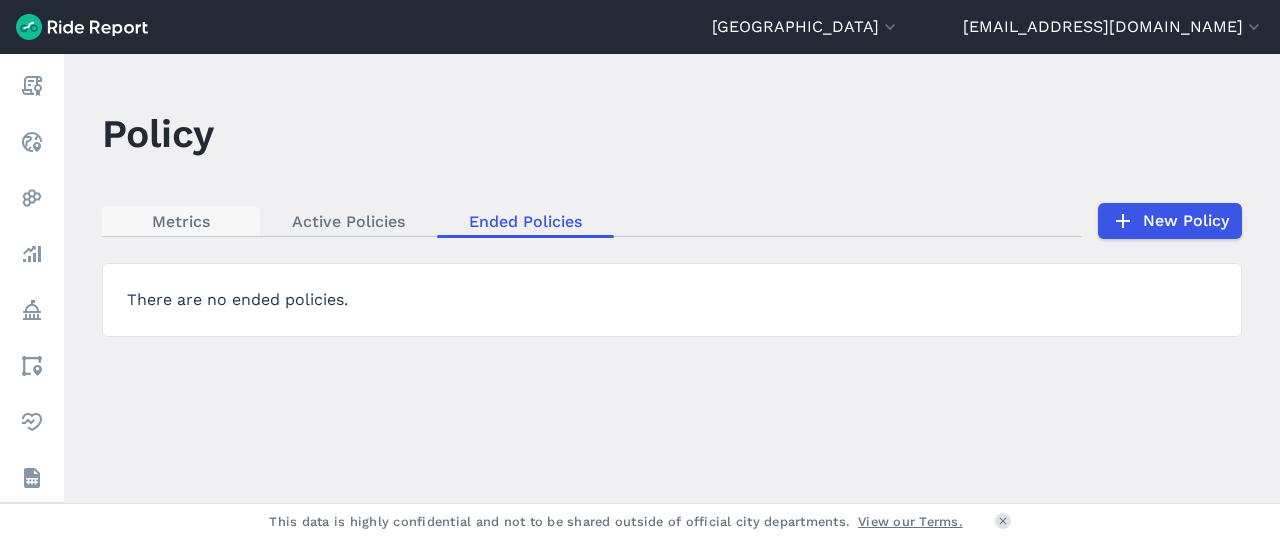 click on "Metrics" at bounding box center [181, 221] 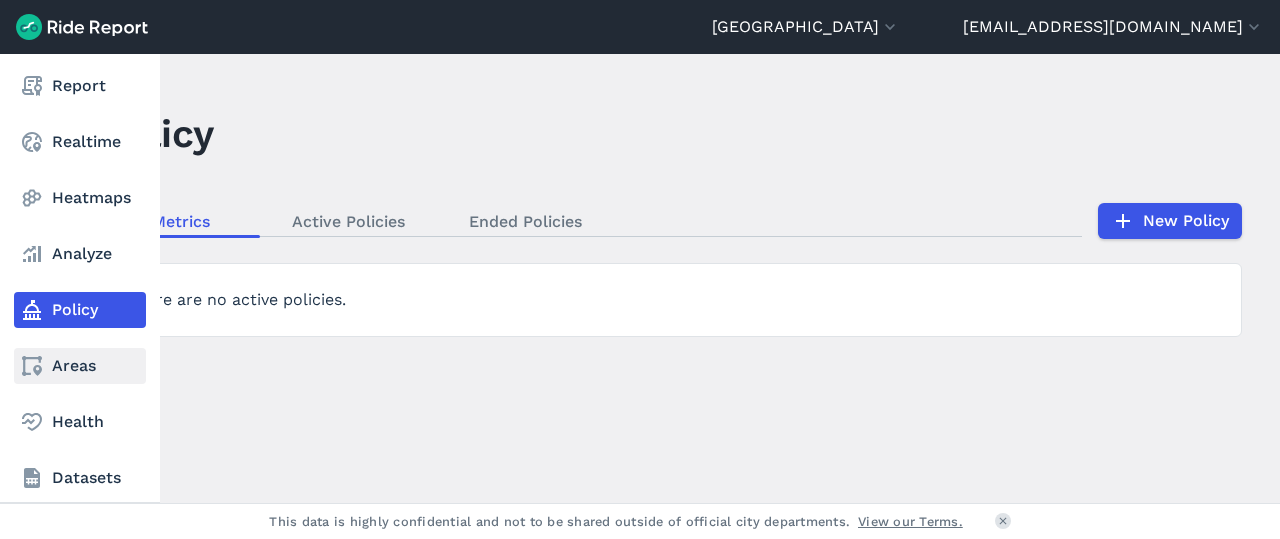 click 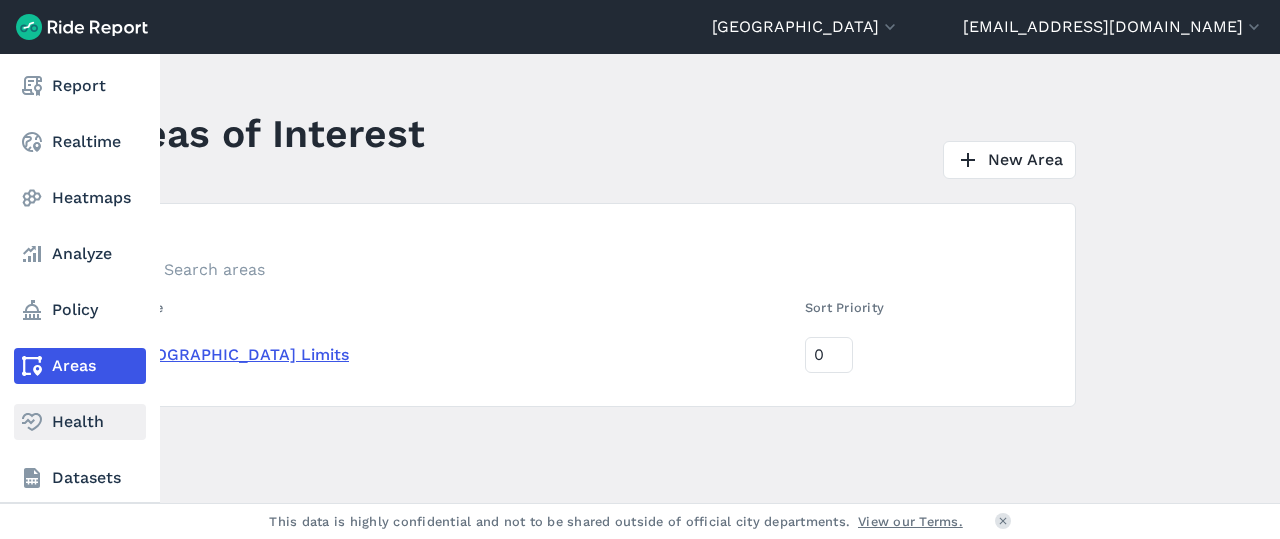 click 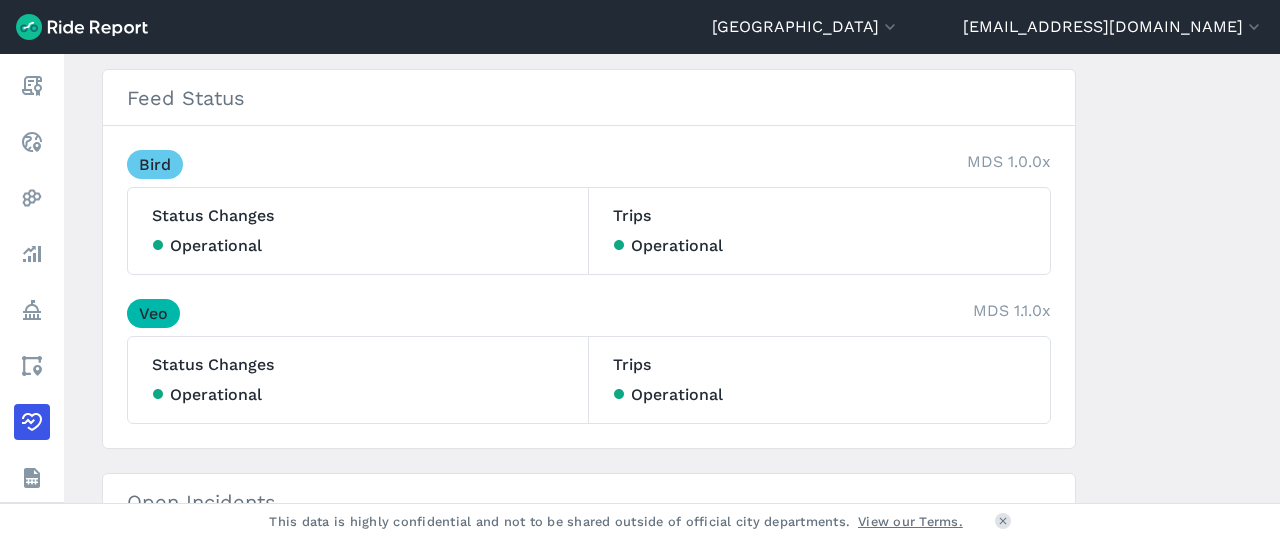 scroll, scrollTop: 0, scrollLeft: 0, axis: both 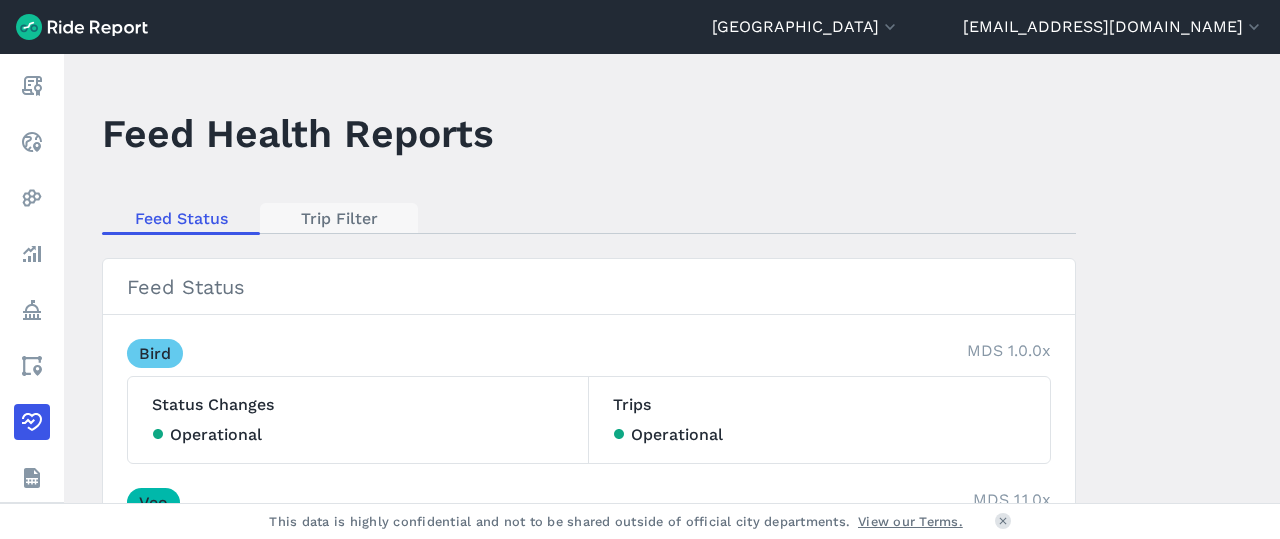 click on "Trip Filter" at bounding box center [339, 218] 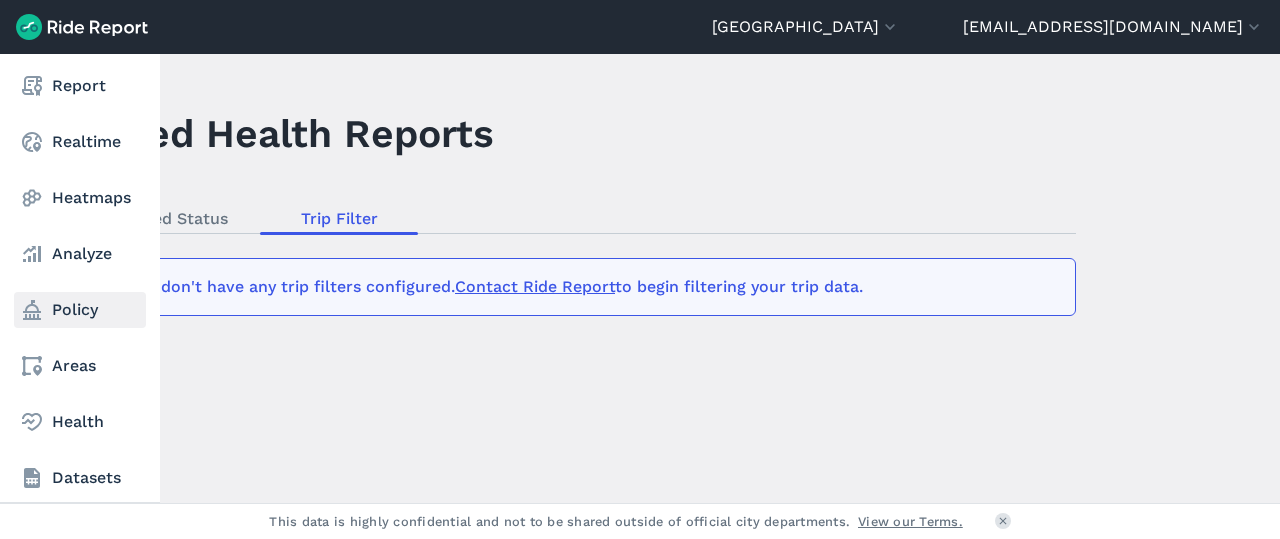 click on "Policy" at bounding box center [80, 310] 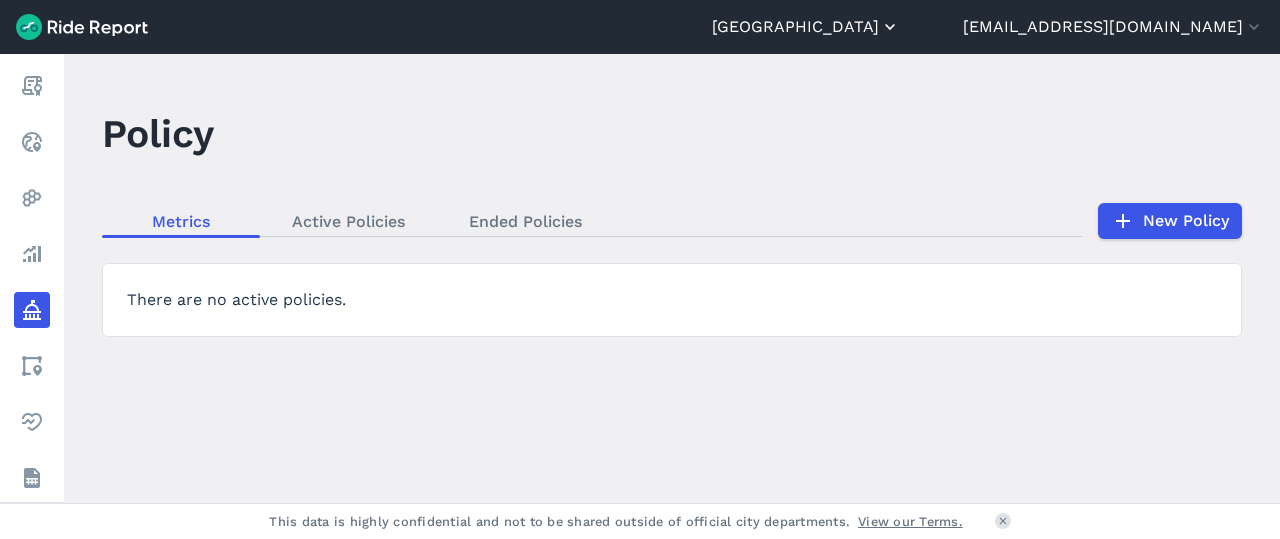 click on "[GEOGRAPHIC_DATA]" at bounding box center (806, 27) 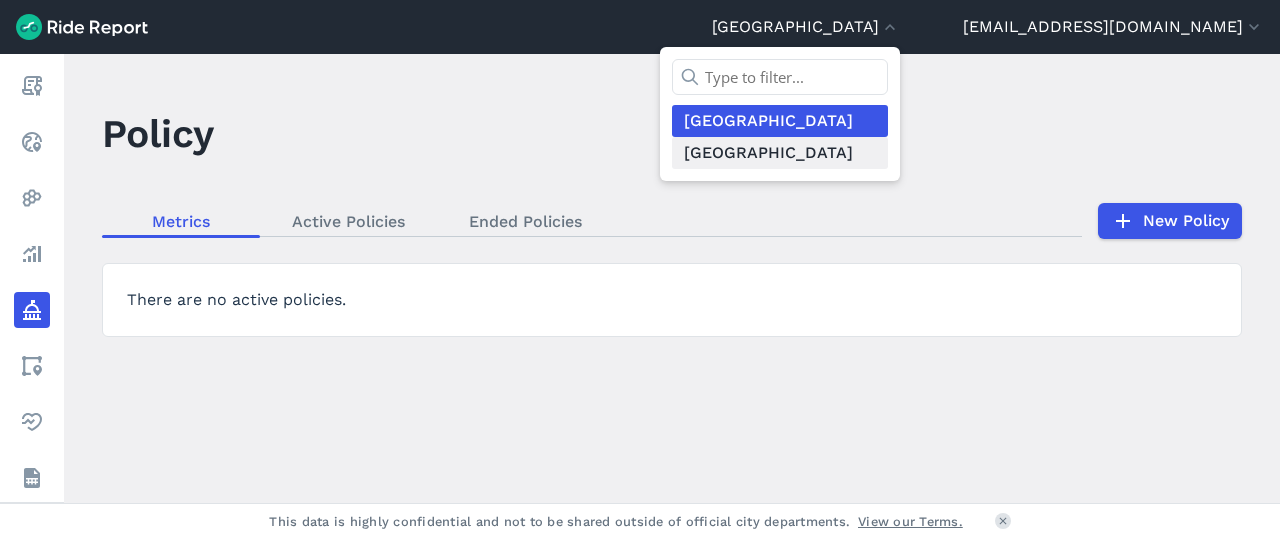 click on "[GEOGRAPHIC_DATA]" at bounding box center [780, 153] 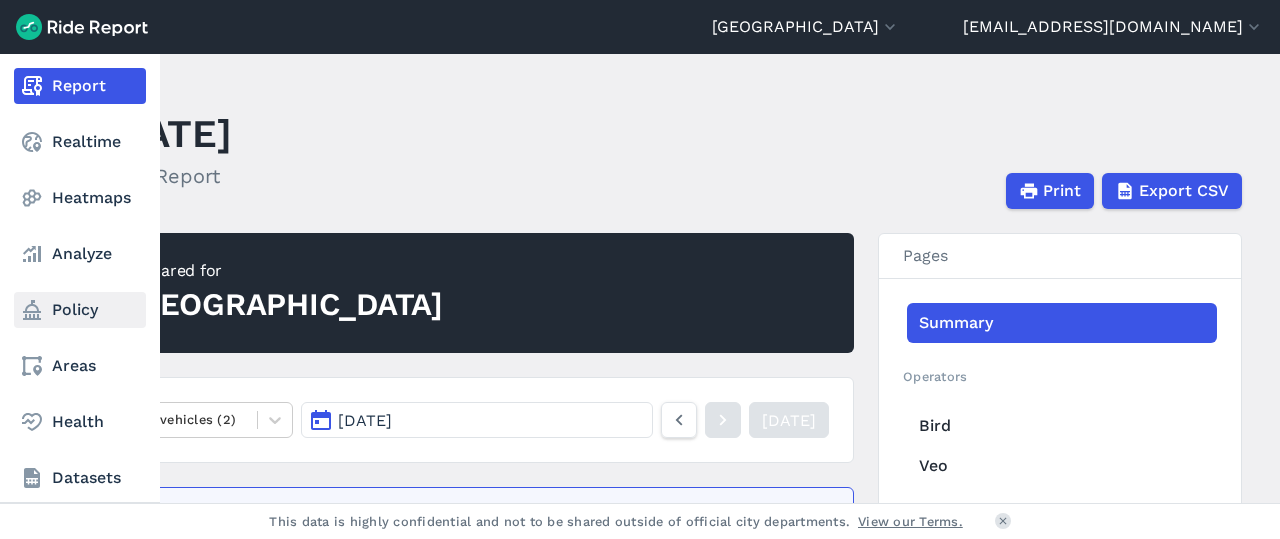 click 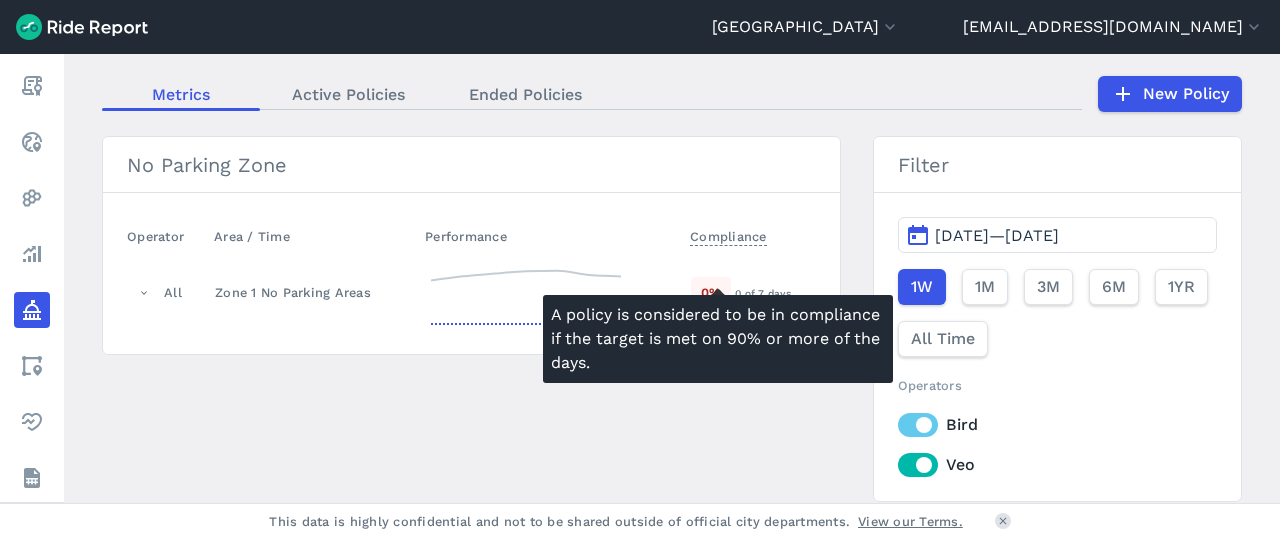 scroll, scrollTop: 85, scrollLeft: 0, axis: vertical 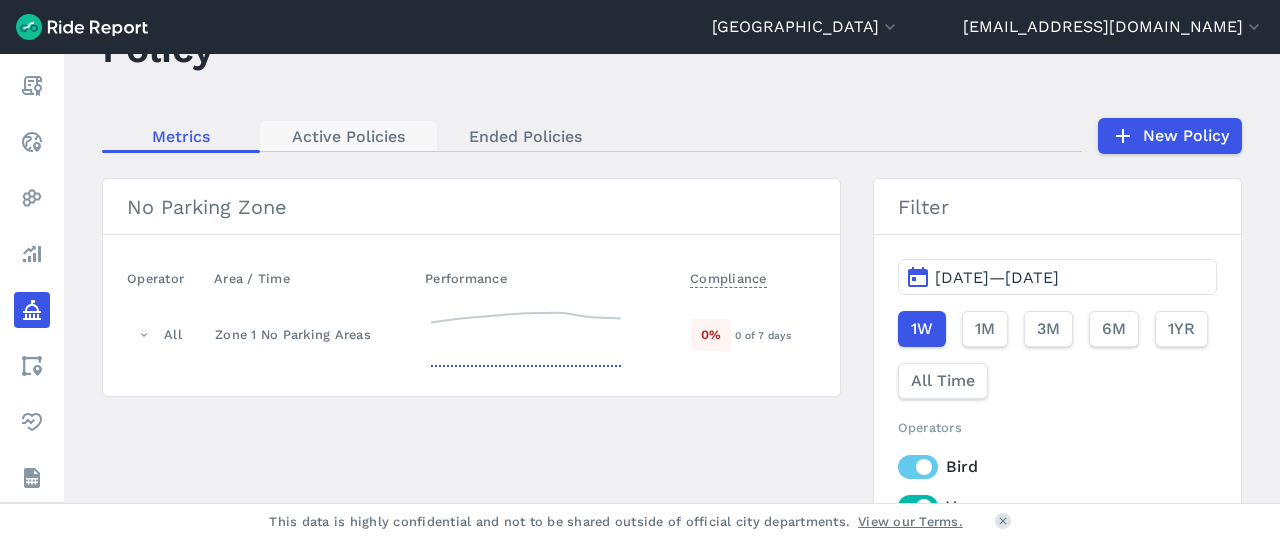click on "Active Policies" at bounding box center [348, 136] 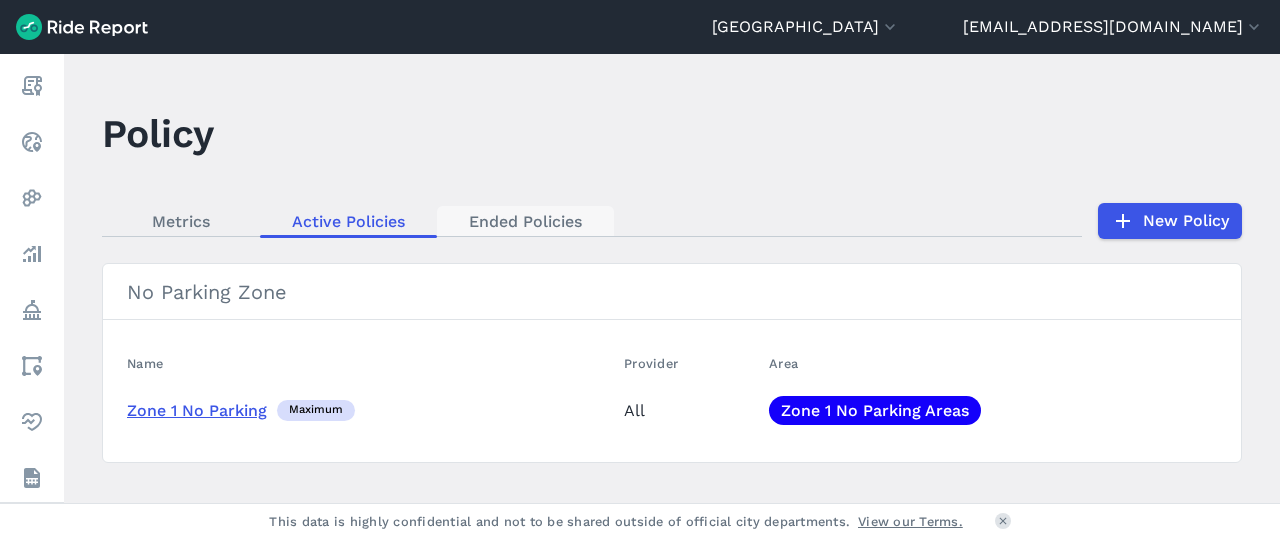 click on "Ended Policies" at bounding box center [525, 221] 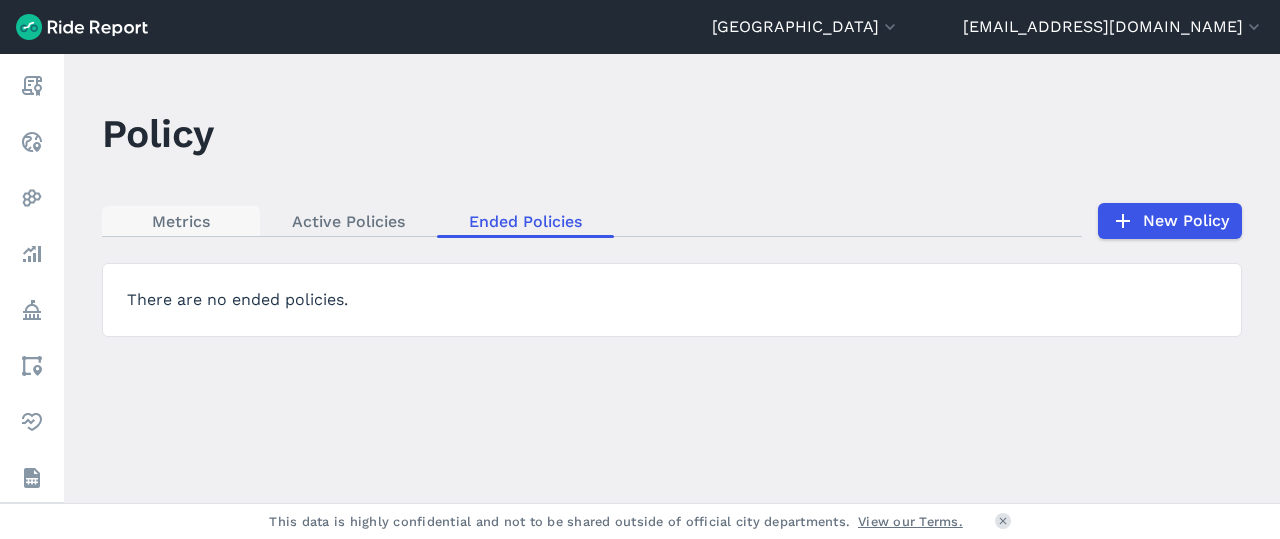 click on "Metrics" at bounding box center [181, 221] 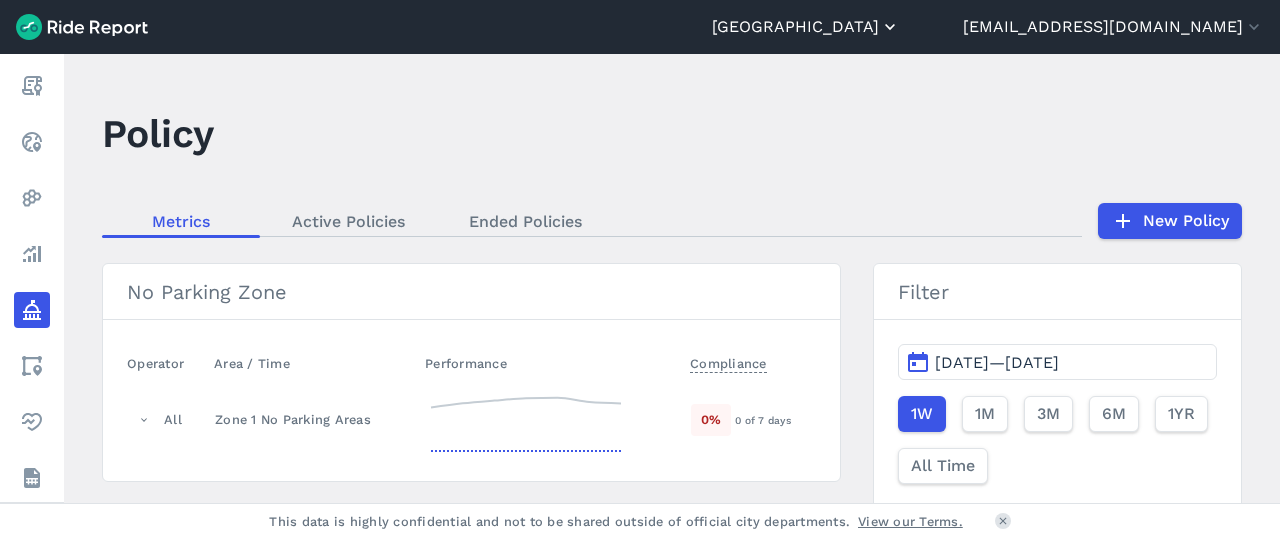 click on "[GEOGRAPHIC_DATA]" at bounding box center (806, 27) 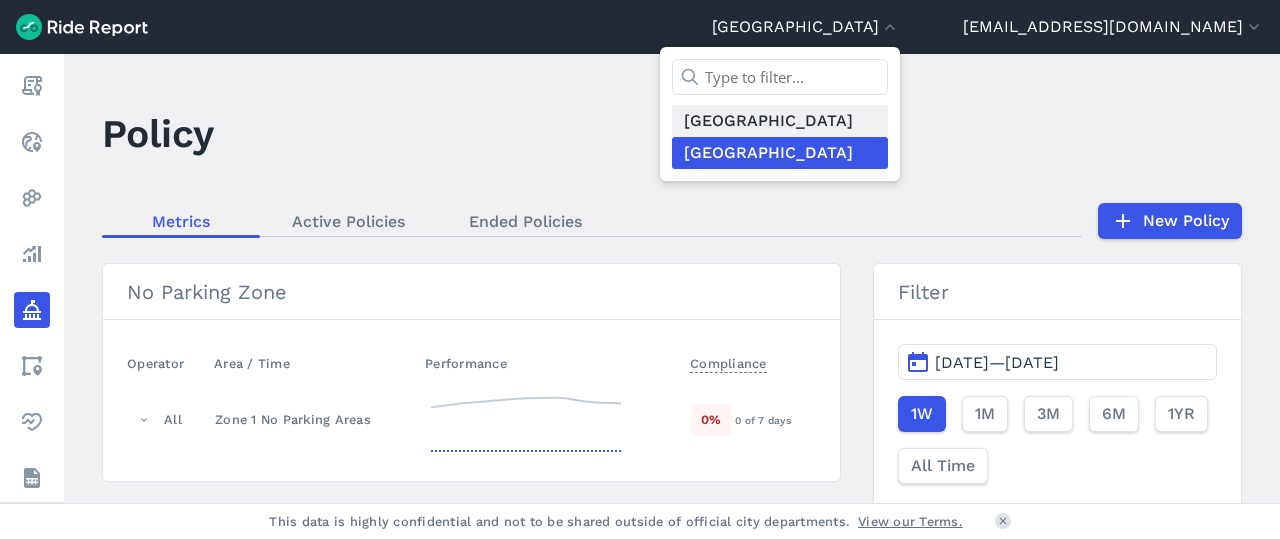 click on "[GEOGRAPHIC_DATA]" at bounding box center [780, 121] 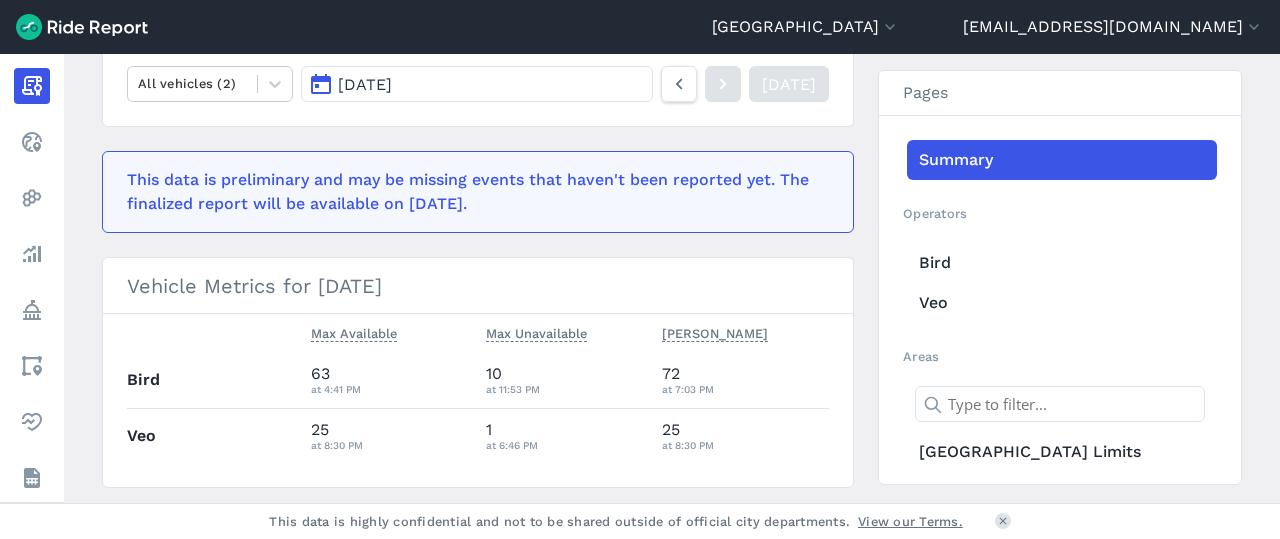 scroll, scrollTop: 224, scrollLeft: 0, axis: vertical 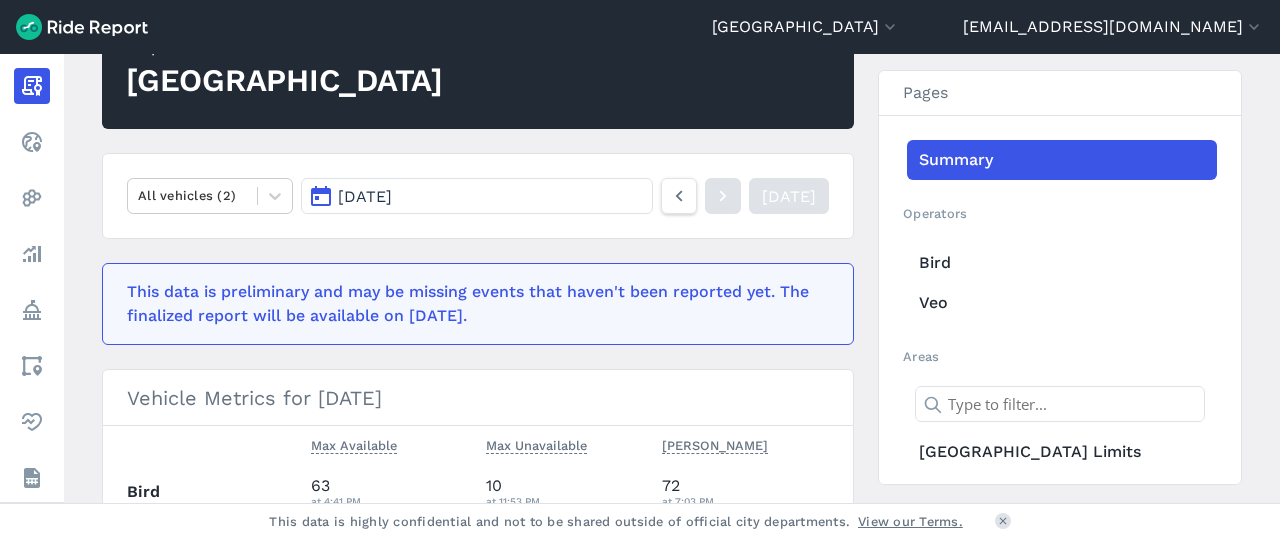 click on "[DATE]" at bounding box center [477, 196] 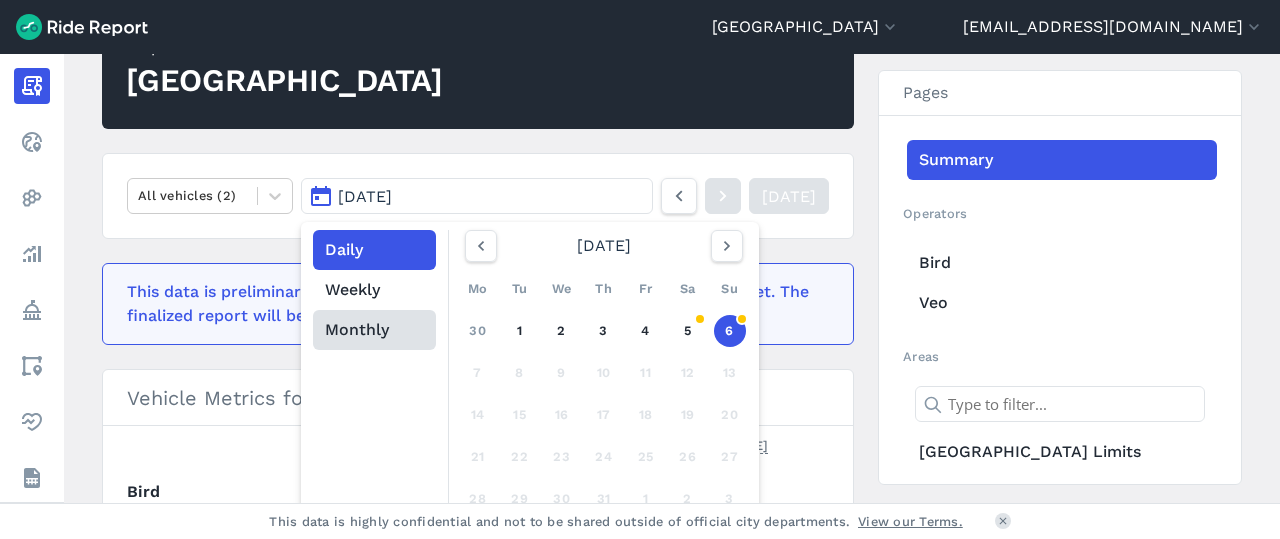 click on "Monthly" at bounding box center (374, 330) 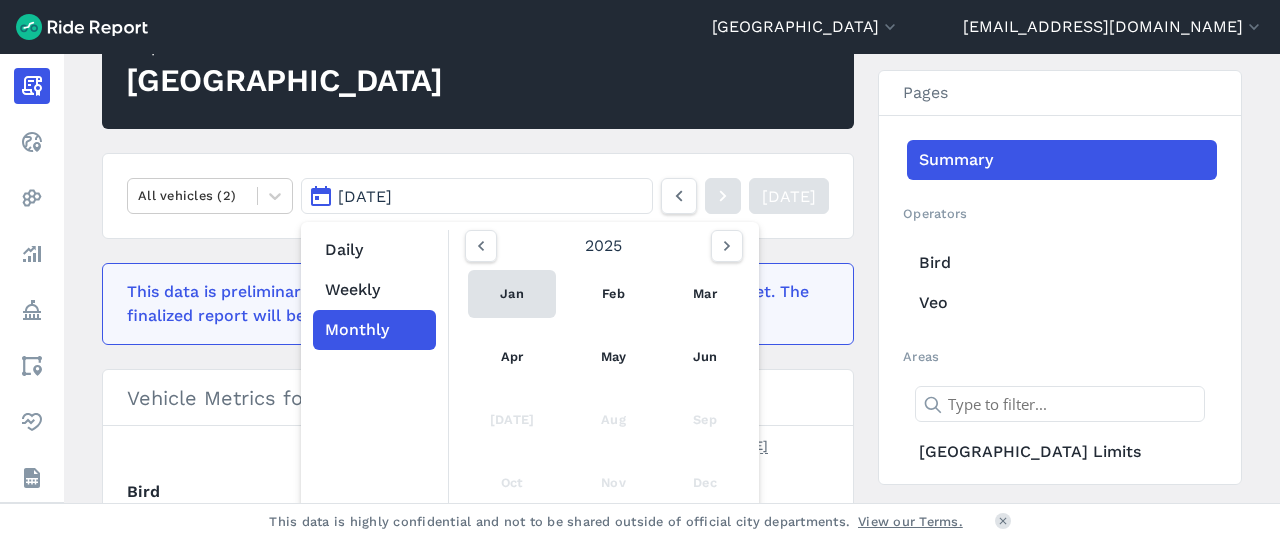 click on "Jan" at bounding box center (512, 294) 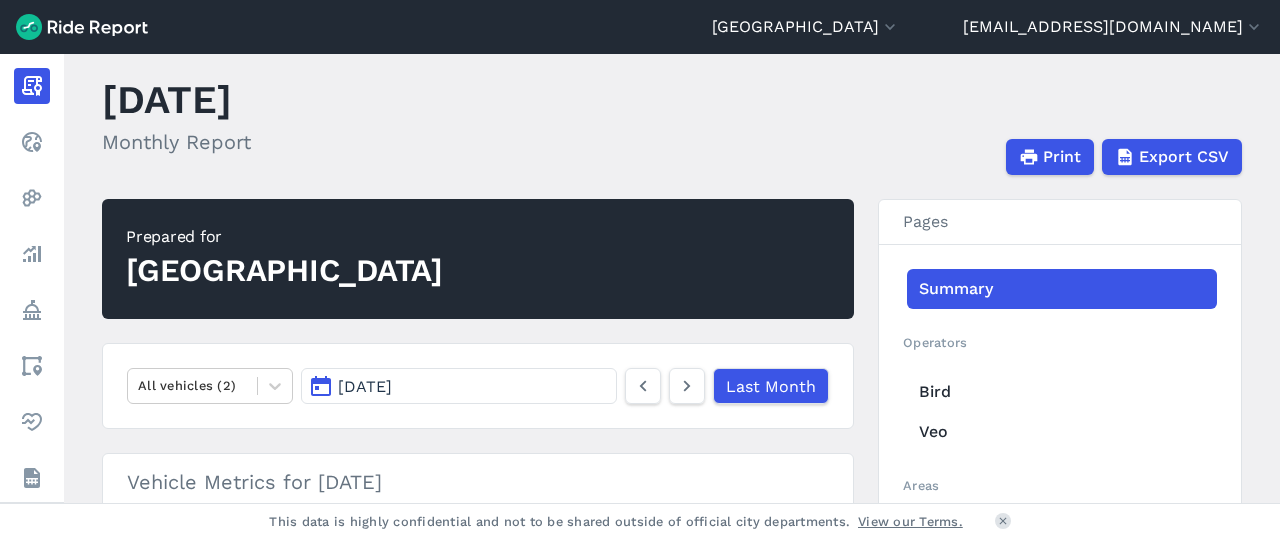 scroll, scrollTop: 0, scrollLeft: 0, axis: both 